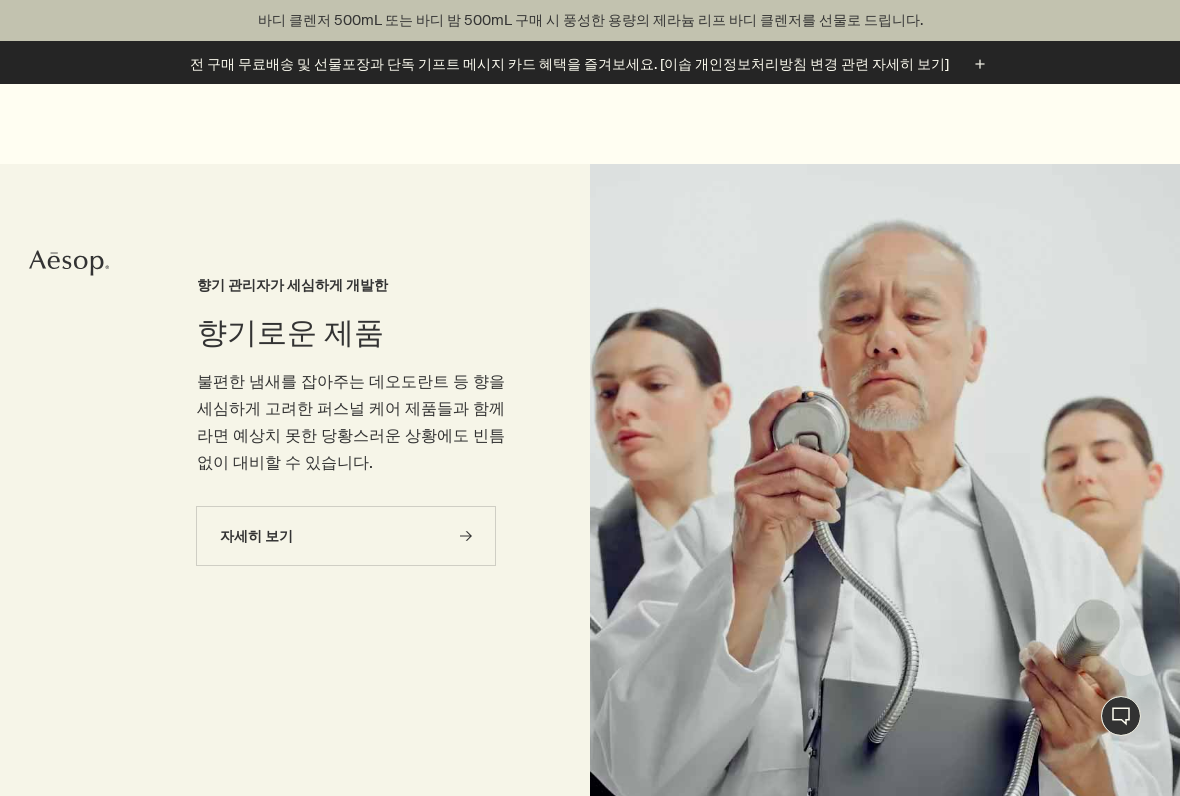 scroll, scrollTop: 661, scrollLeft: 0, axis: vertical 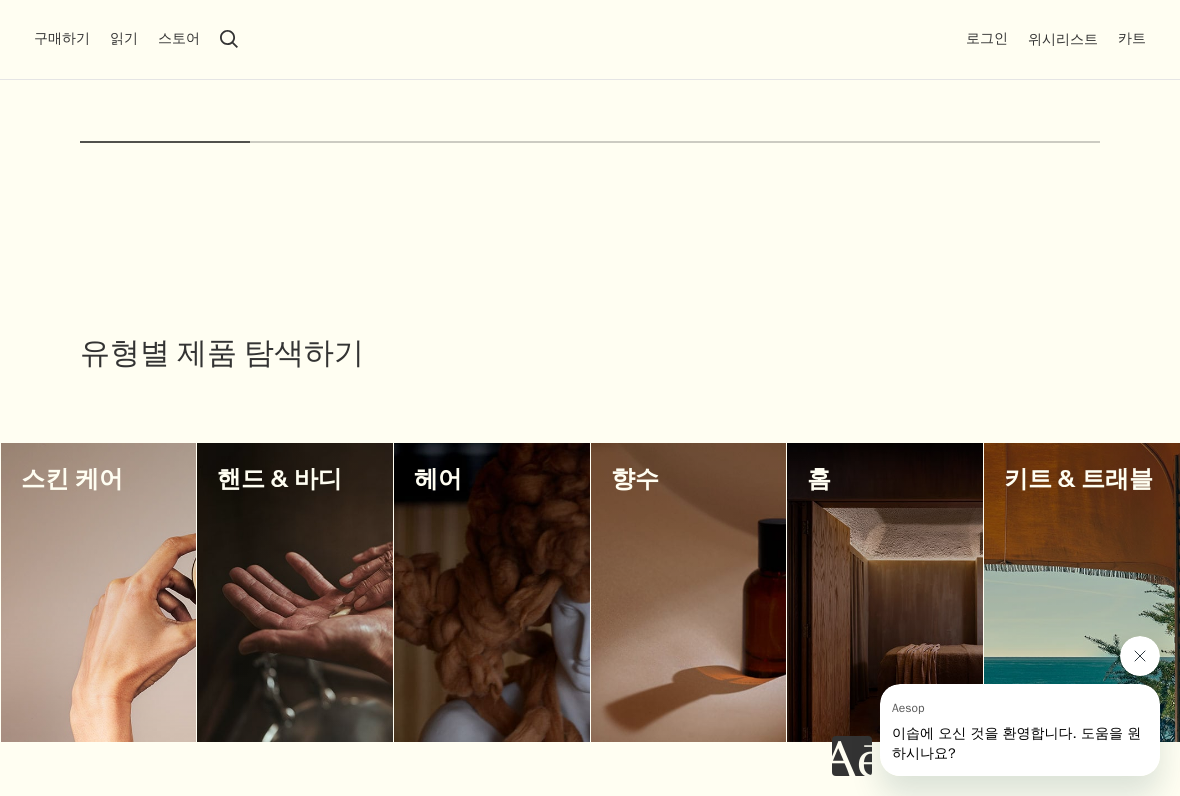 click at bounding box center (295, 592) 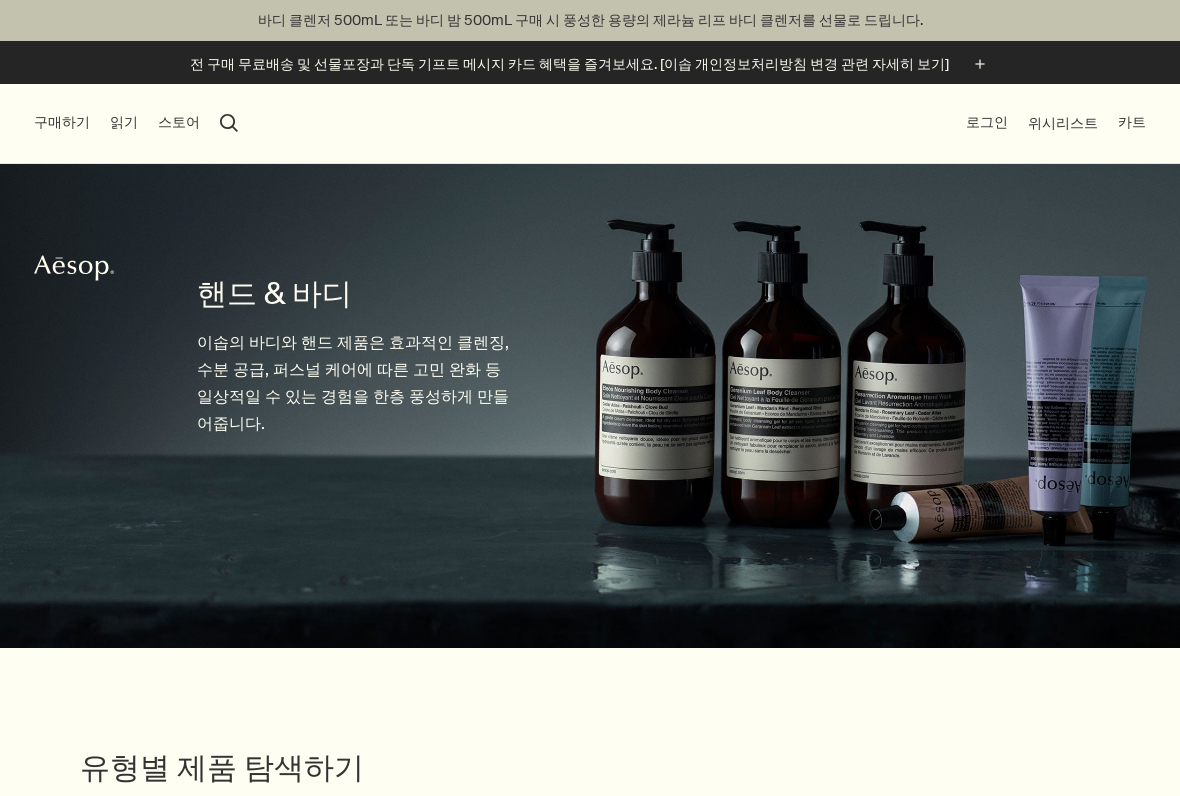 scroll, scrollTop: 0, scrollLeft: 0, axis: both 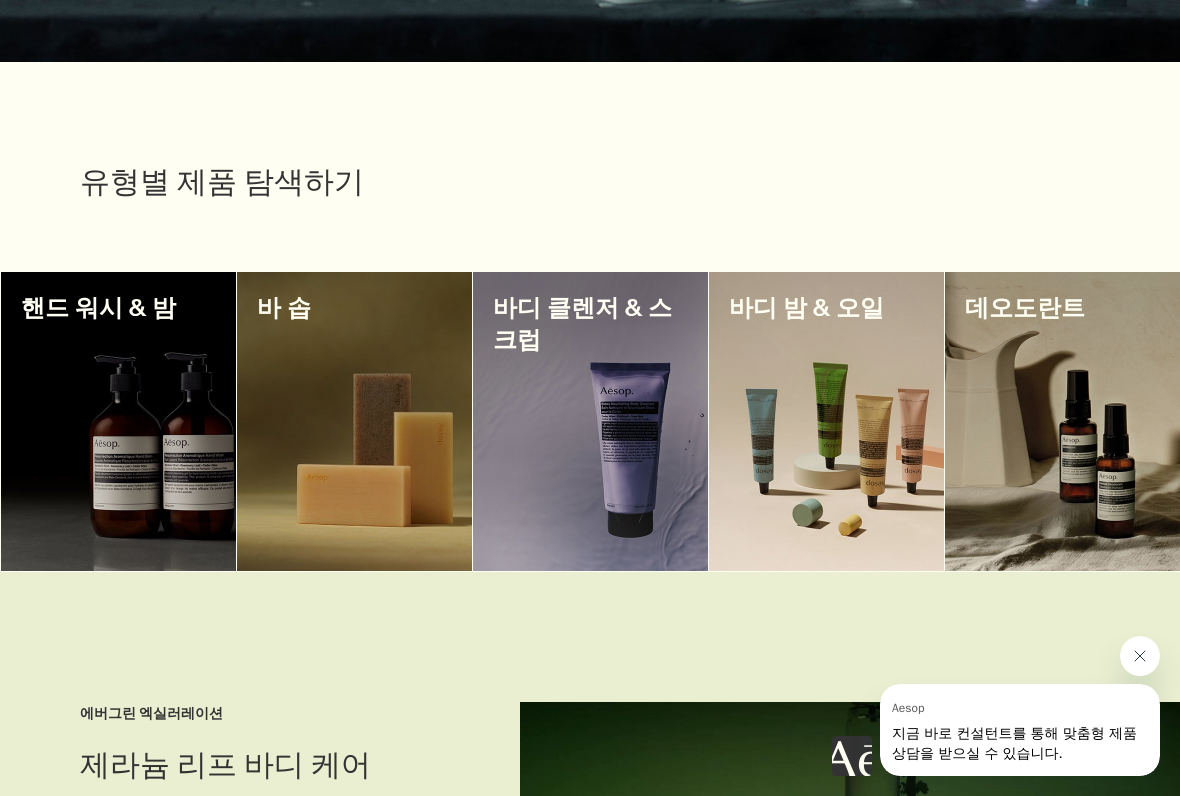 click at bounding box center [590, 421] 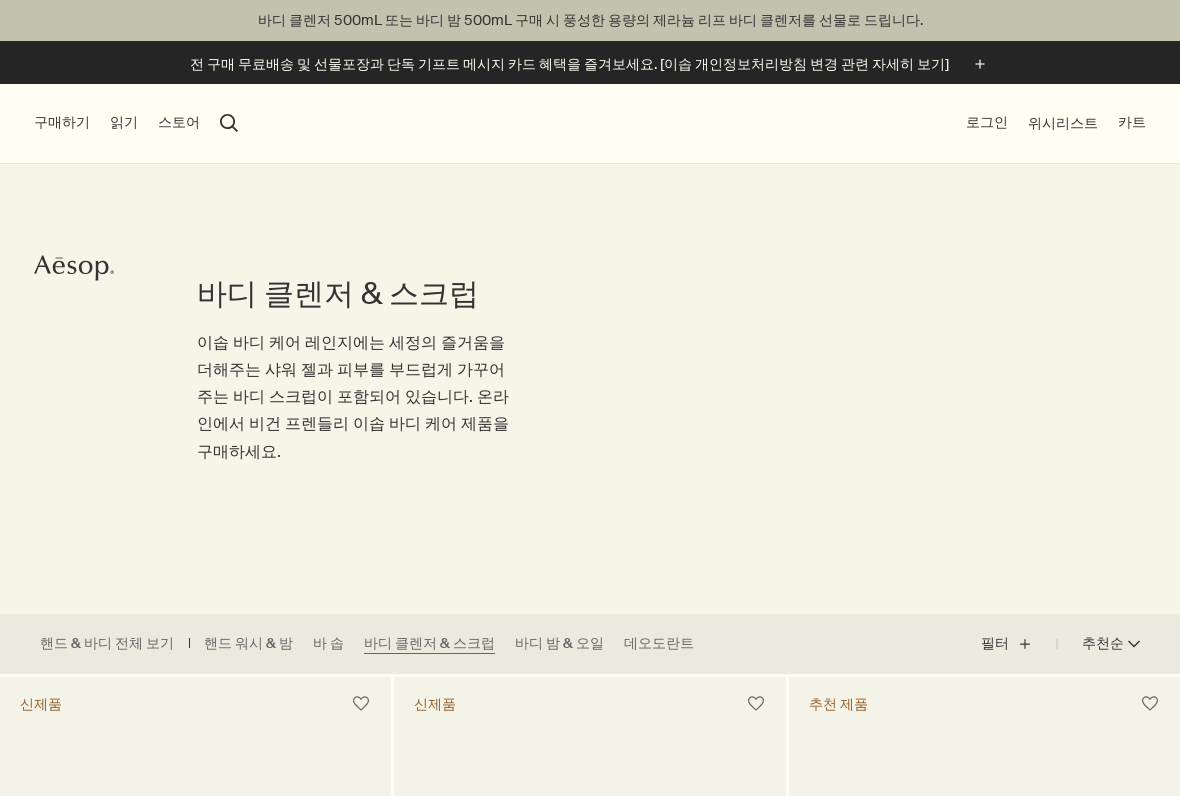 scroll, scrollTop: 0, scrollLeft: 0, axis: both 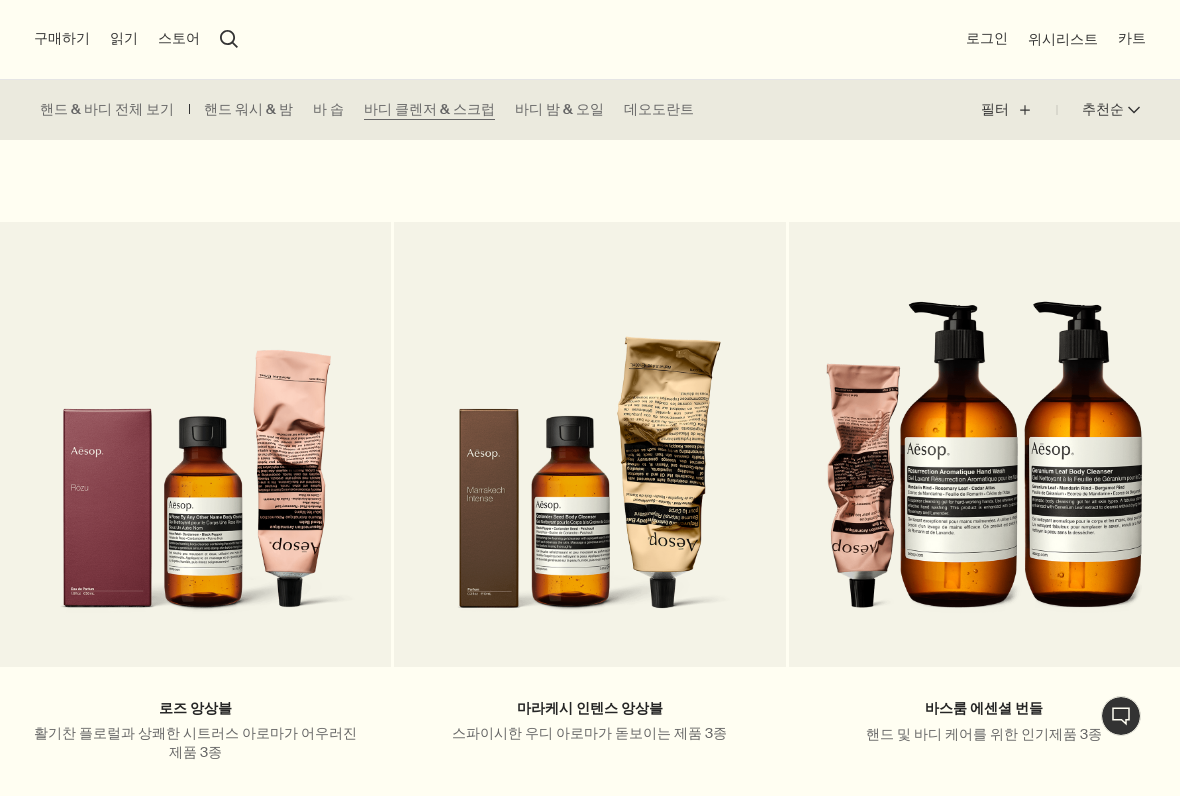 click on "바디 밤 & 오일" at bounding box center (559, 110) 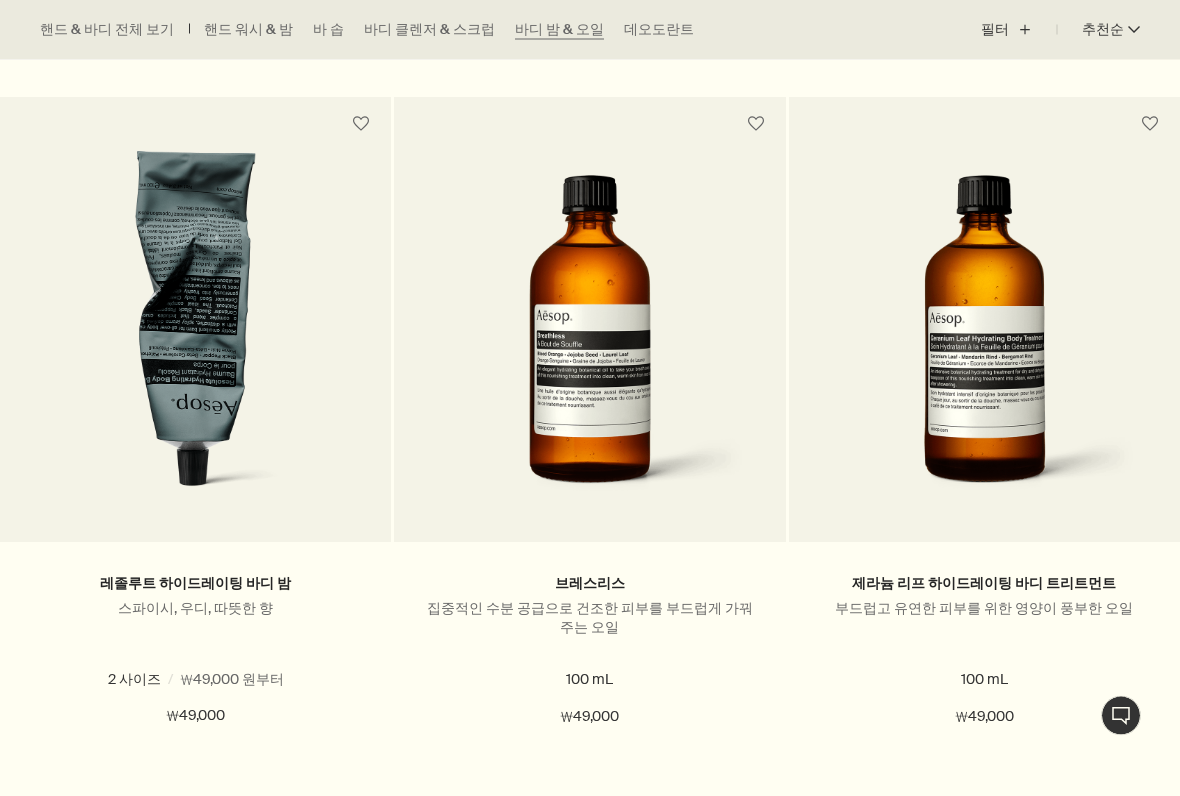 scroll, scrollTop: 1304, scrollLeft: 0, axis: vertical 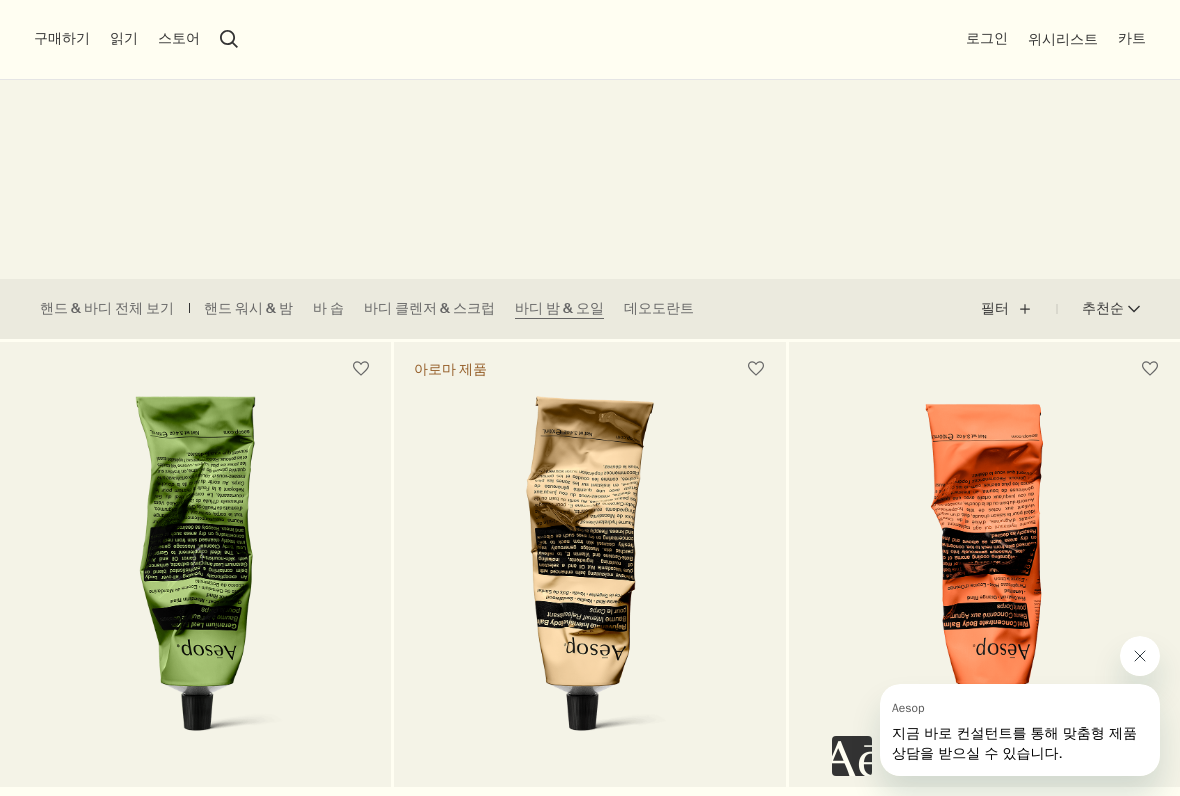 click on "핸드 워시 & 밤" at bounding box center (248, 309) 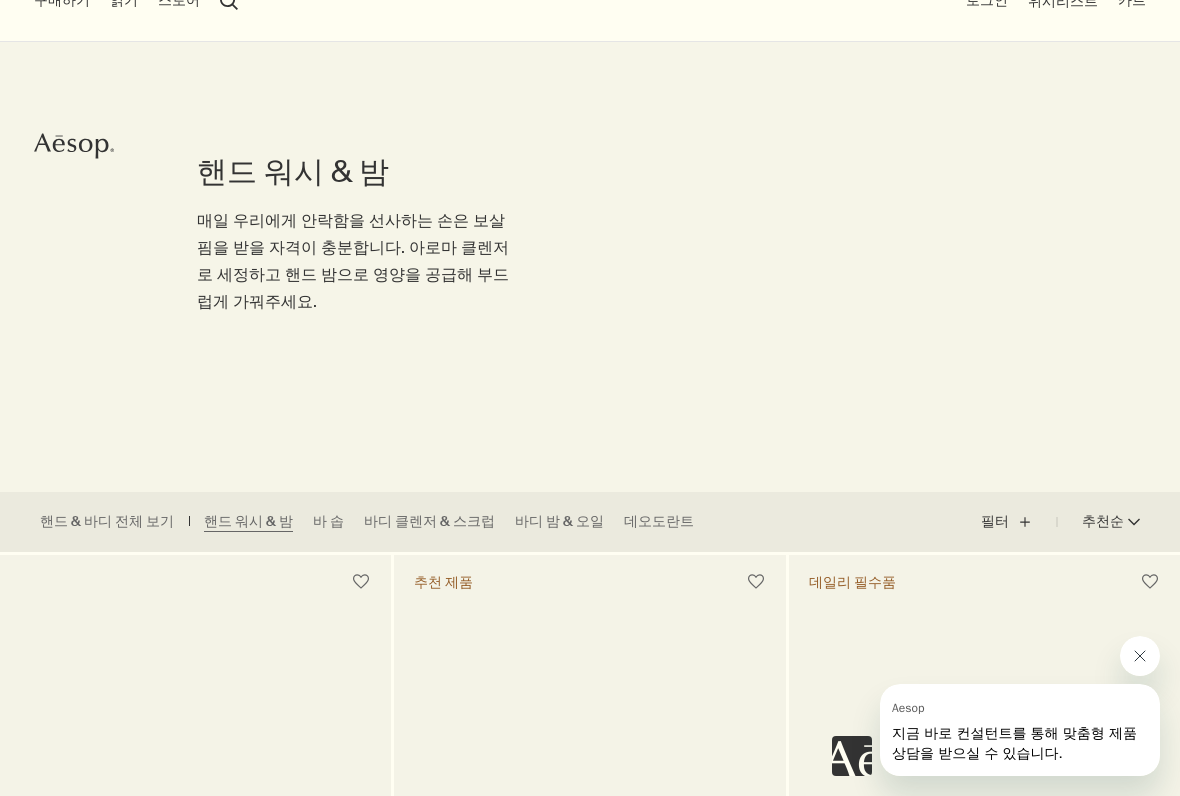 scroll, scrollTop: 29, scrollLeft: 0, axis: vertical 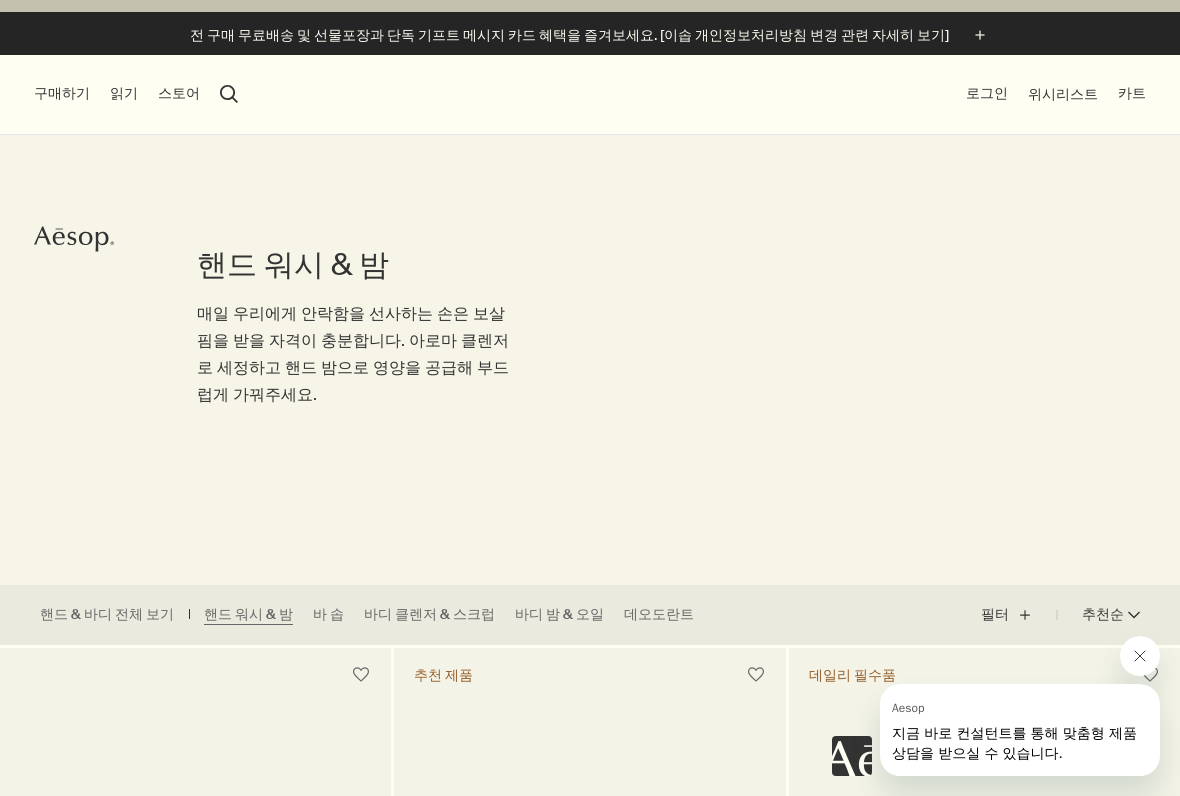 click on "핸드 워시 & 밤 매일 우리에게 안락함을 선사하는 손은 보살핌을 받을 자격이 충분합니다. 아로마 클렌저로 세정하고 핸드 밤으로 영양을 공급해 부드럽게 가꿔주세요." at bounding box center [590, 322] 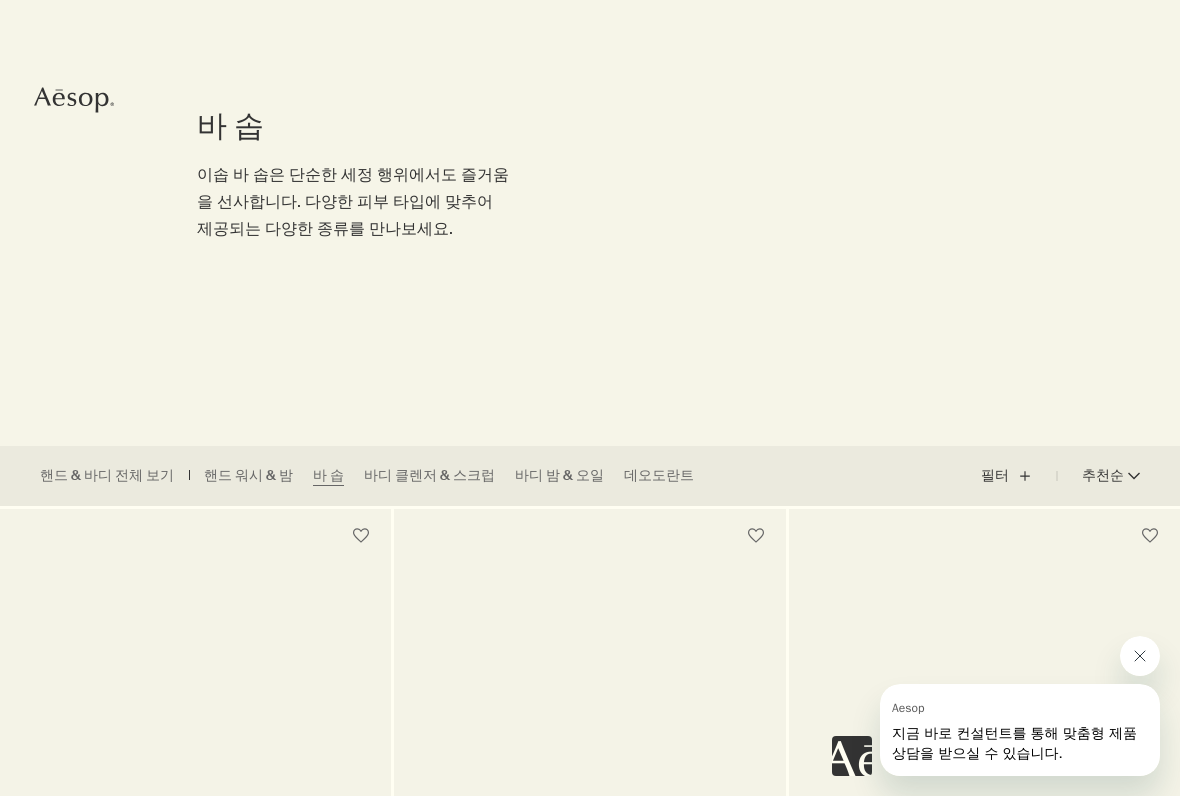 scroll, scrollTop: 167, scrollLeft: 0, axis: vertical 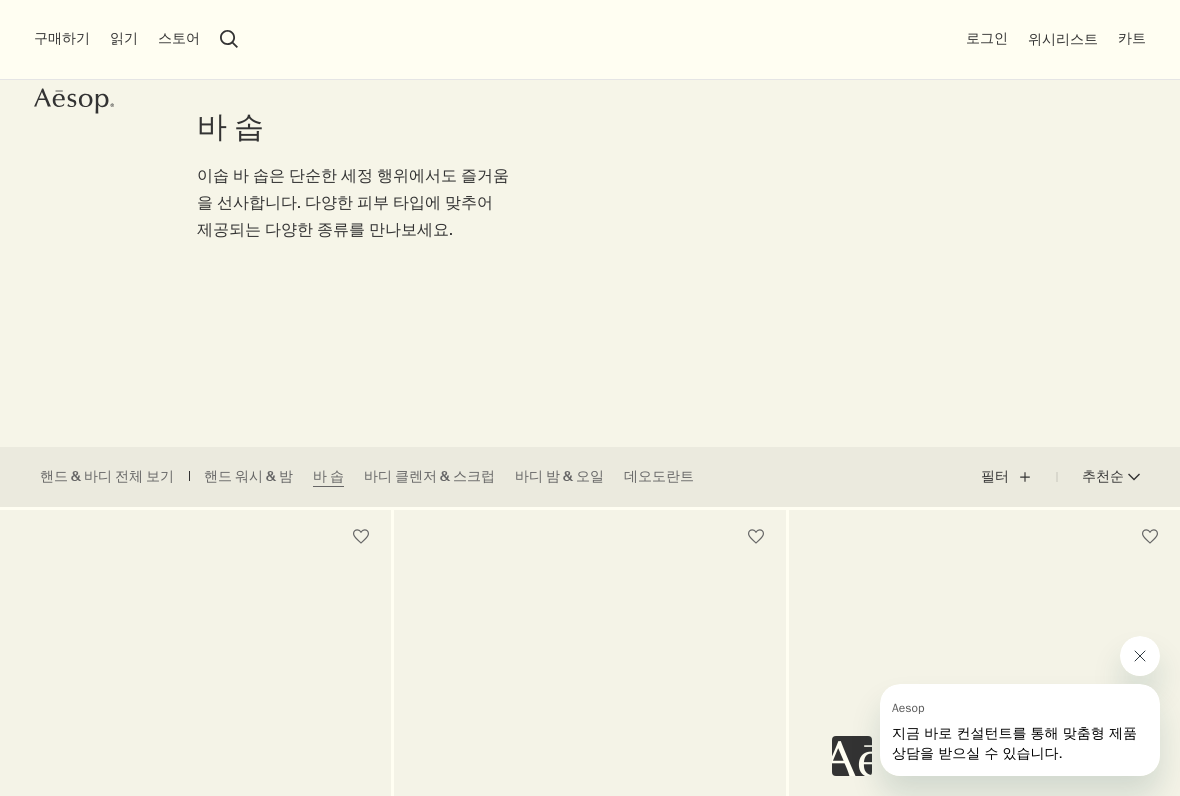 click on "데오도란트" at bounding box center (659, 477) 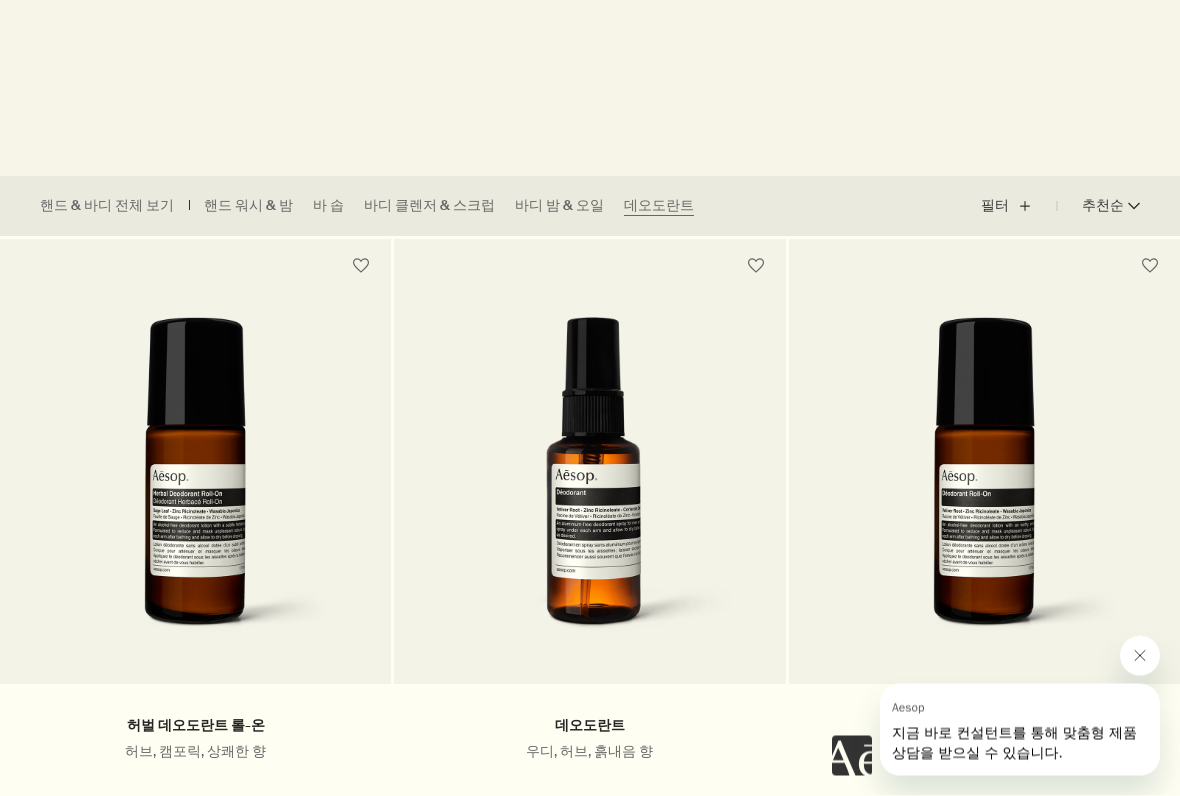 scroll, scrollTop: 440, scrollLeft: 0, axis: vertical 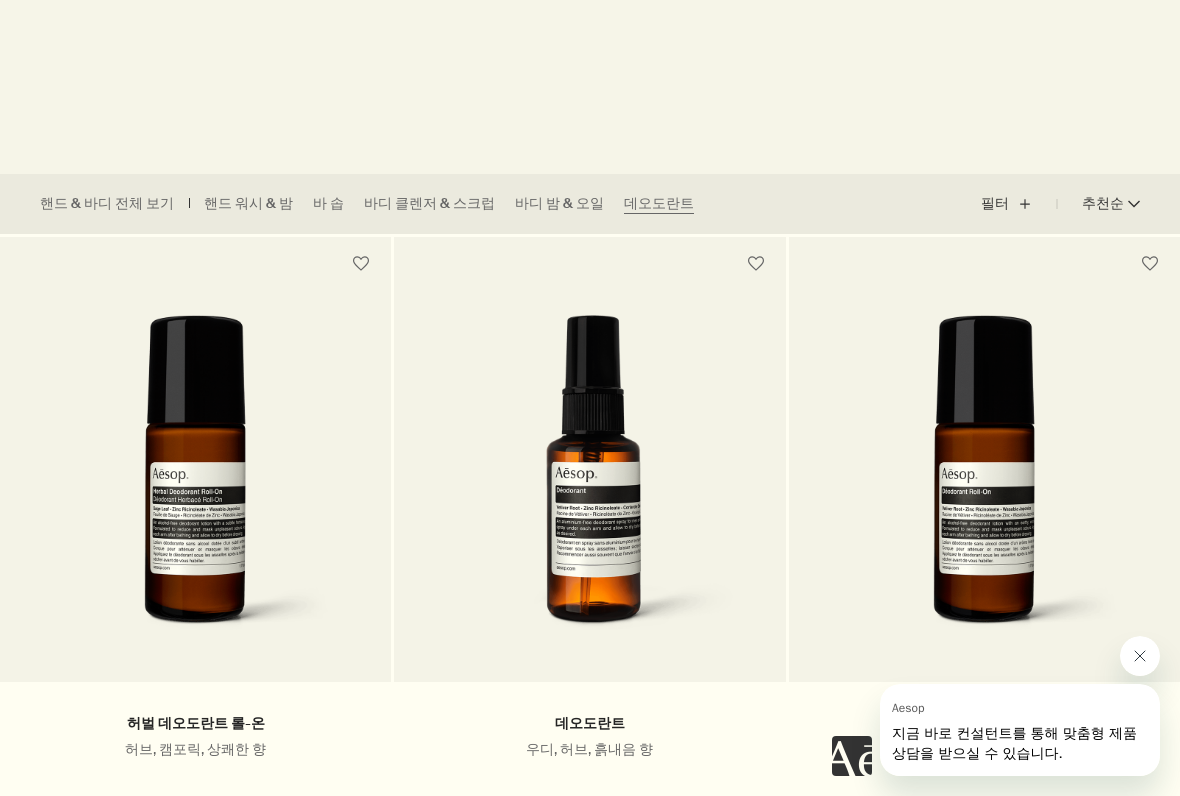 click on "핸드 & 바디 전체 보기" at bounding box center [107, 204] 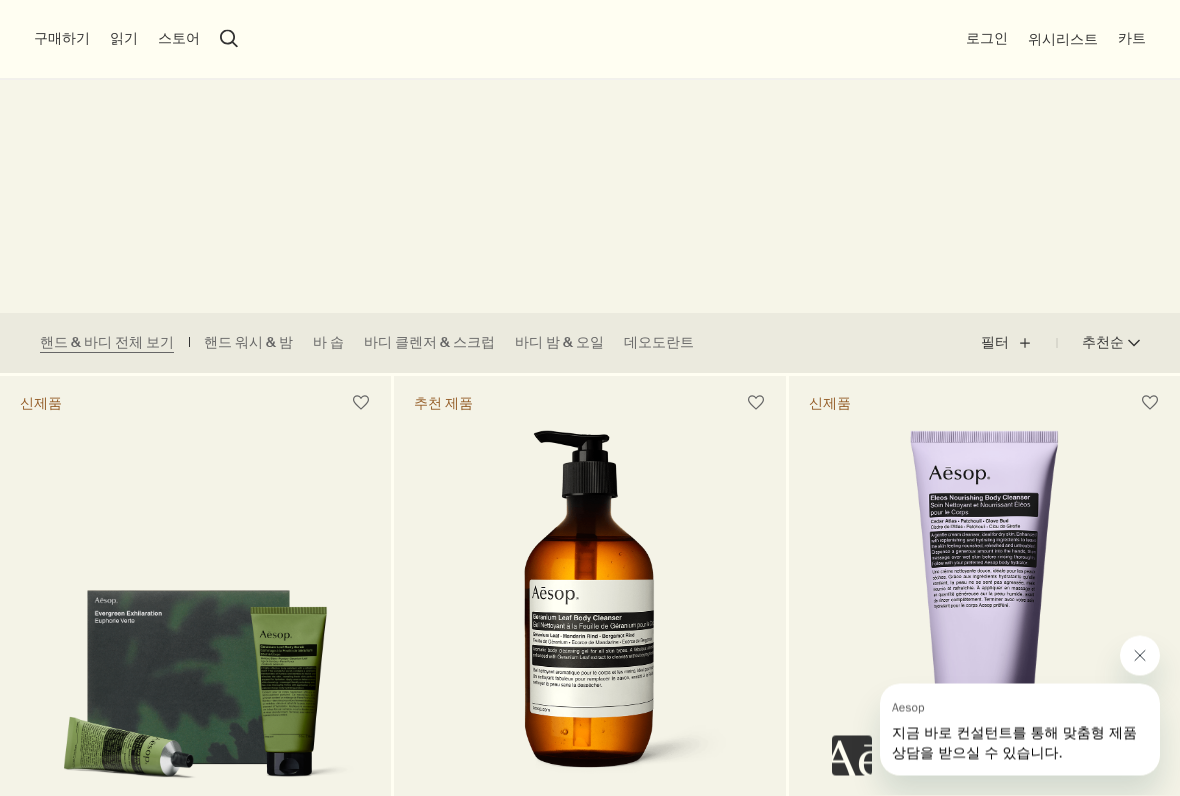 scroll, scrollTop: 0, scrollLeft: 0, axis: both 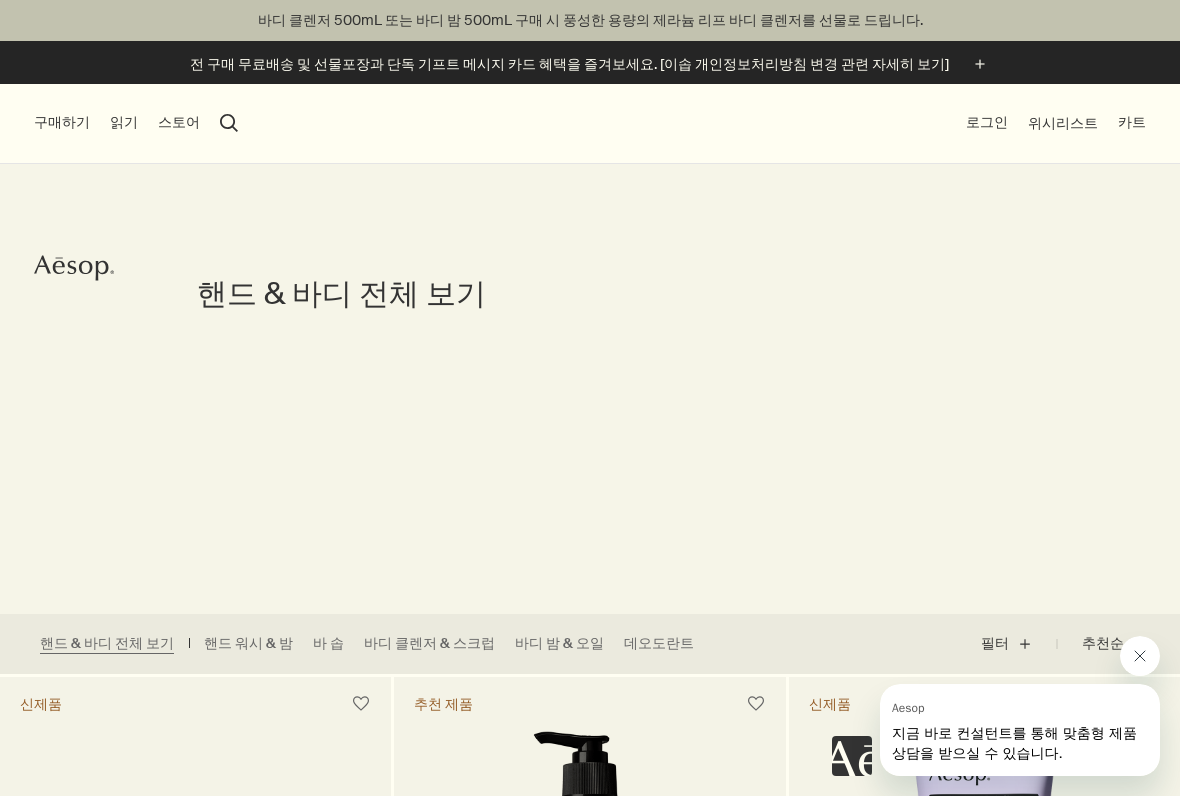 click on "구매하기 신제품 & 추천 제품 스킨 케어 핸드 & 바디 홈 헤어 향수 키트 & 트래블 기프트 가이드 문의하기 읽기 회사 소개 브랜드 스토리 채용 이솝 재단 문의하기   rightUpArrow 철학 디자인 제품 스토어 search 검색 로그인 위시리스트 카트" at bounding box center [590, 124] 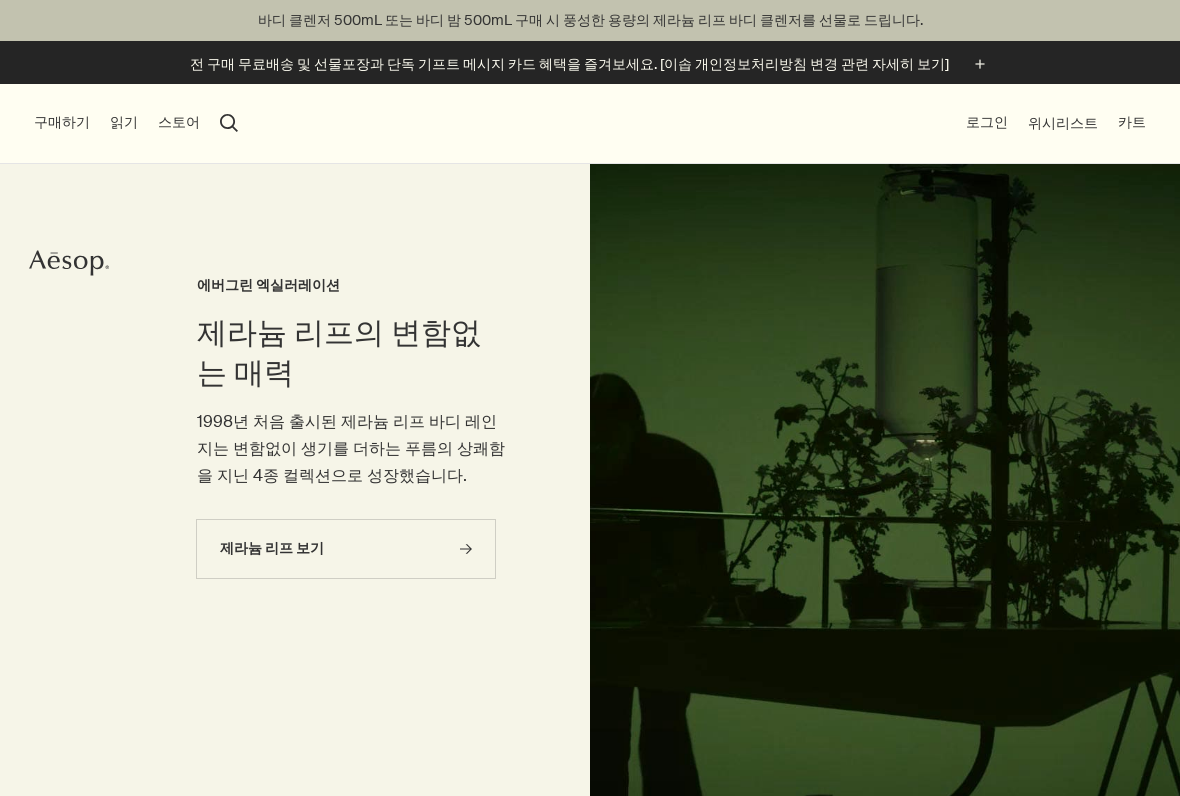 scroll, scrollTop: 0, scrollLeft: 0, axis: both 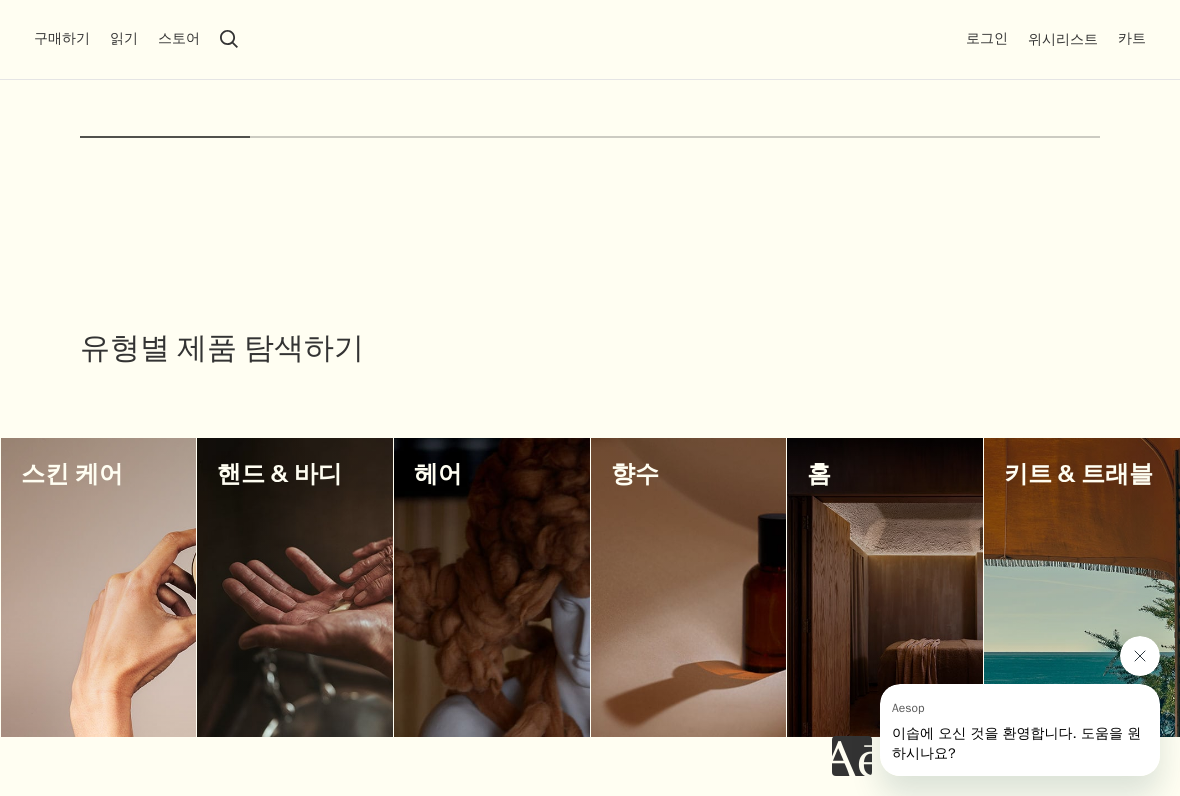click at bounding box center (885, 587) 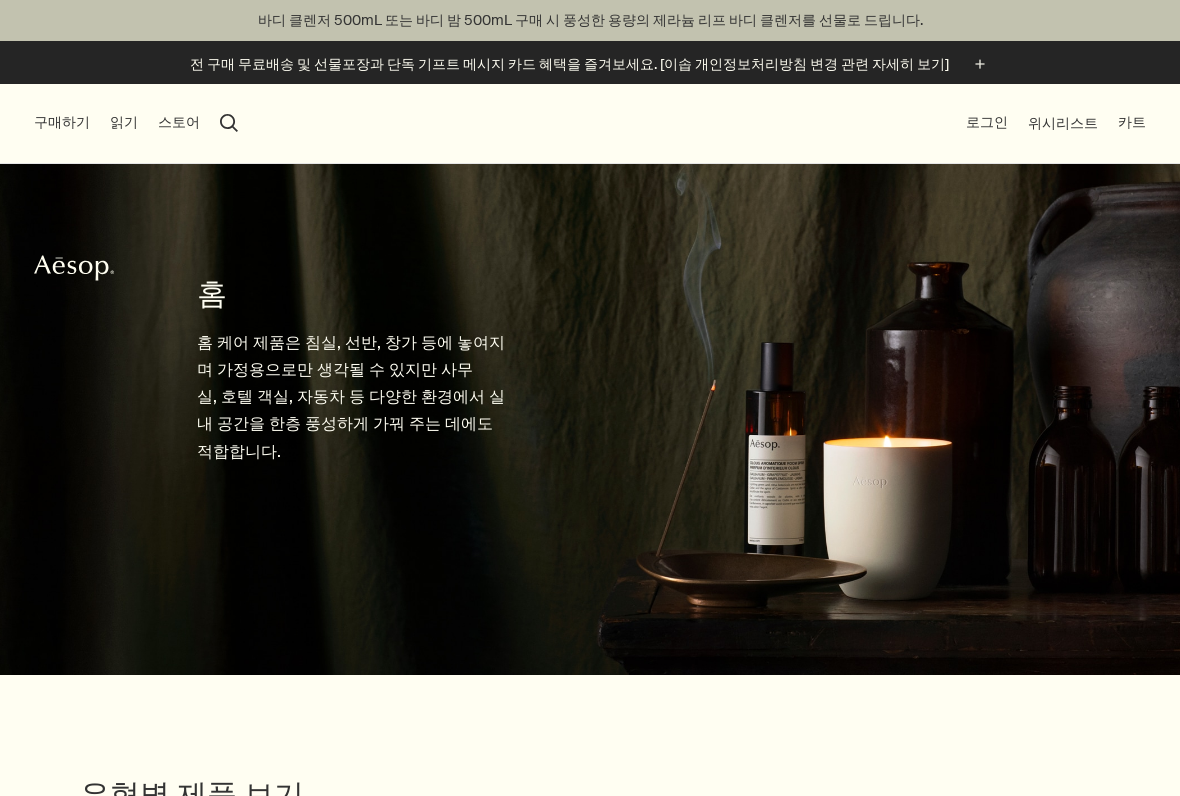 scroll, scrollTop: 0, scrollLeft: 0, axis: both 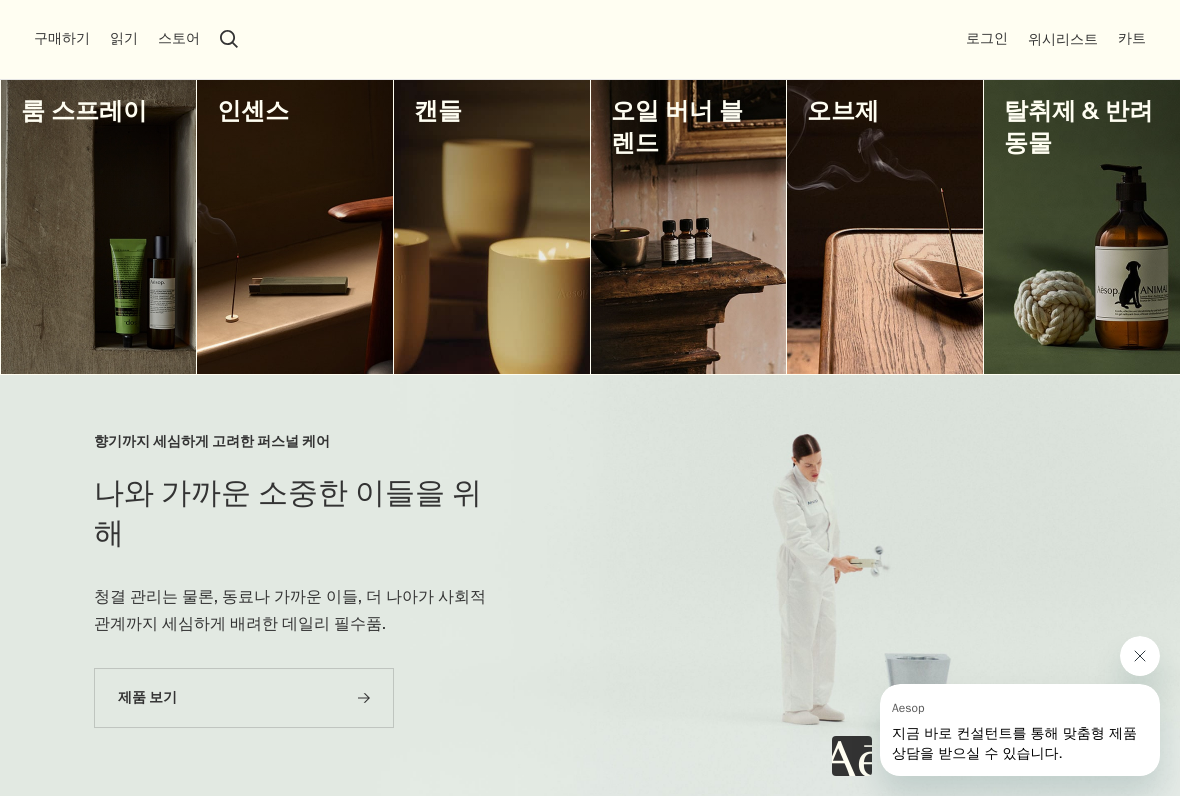 click at bounding box center [689, 224] 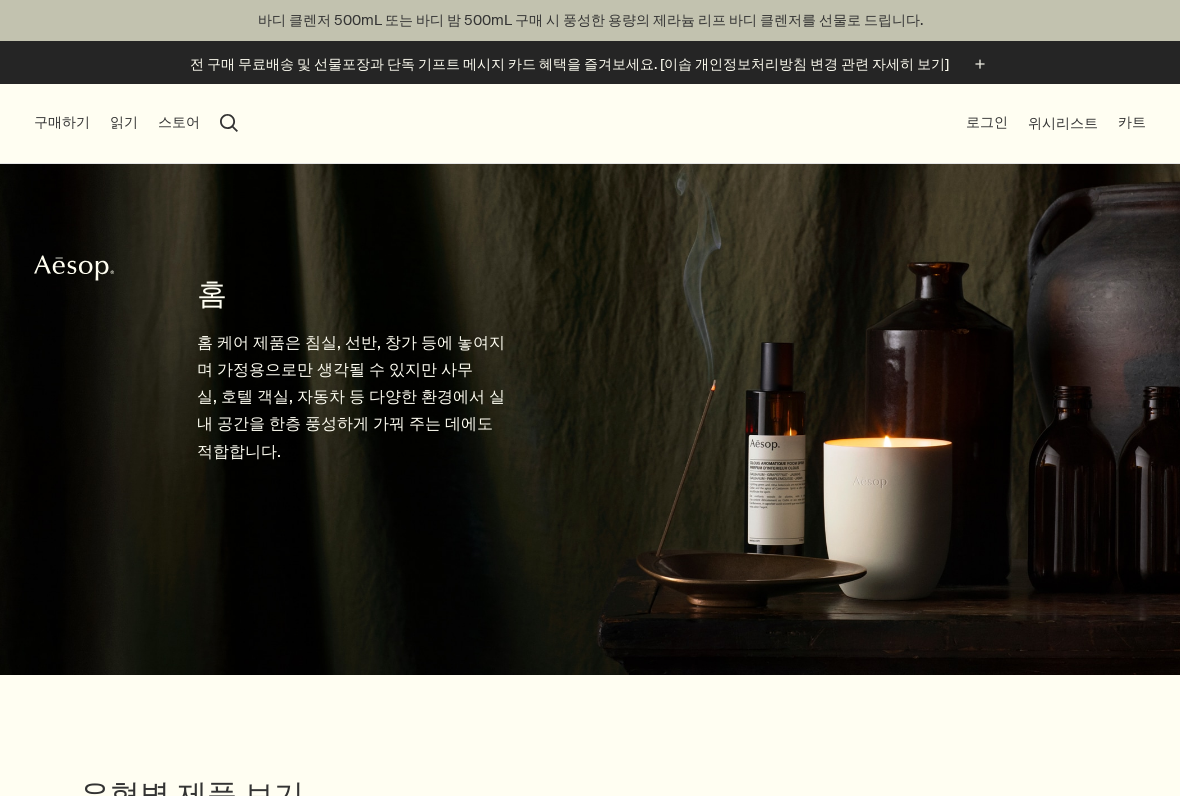 scroll, scrollTop: 0, scrollLeft: 0, axis: both 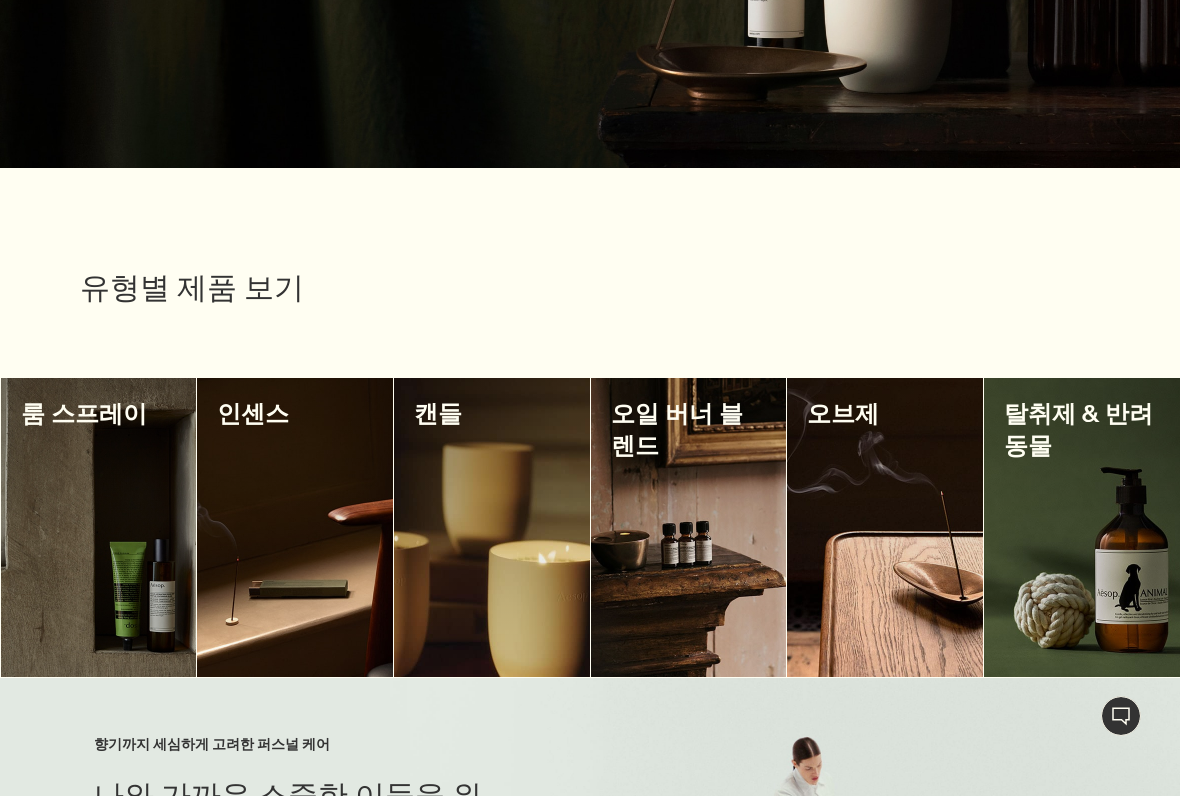 click at bounding box center [885, 527] 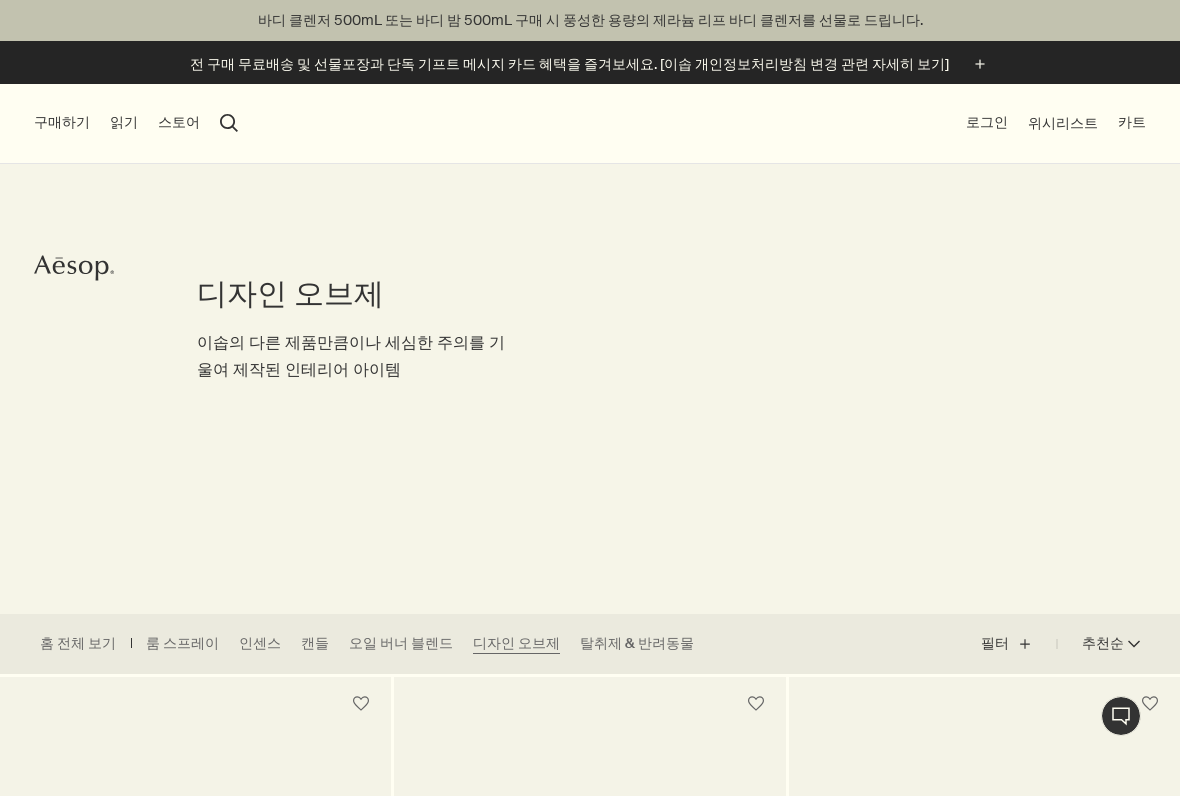 scroll, scrollTop: 0, scrollLeft: 0, axis: both 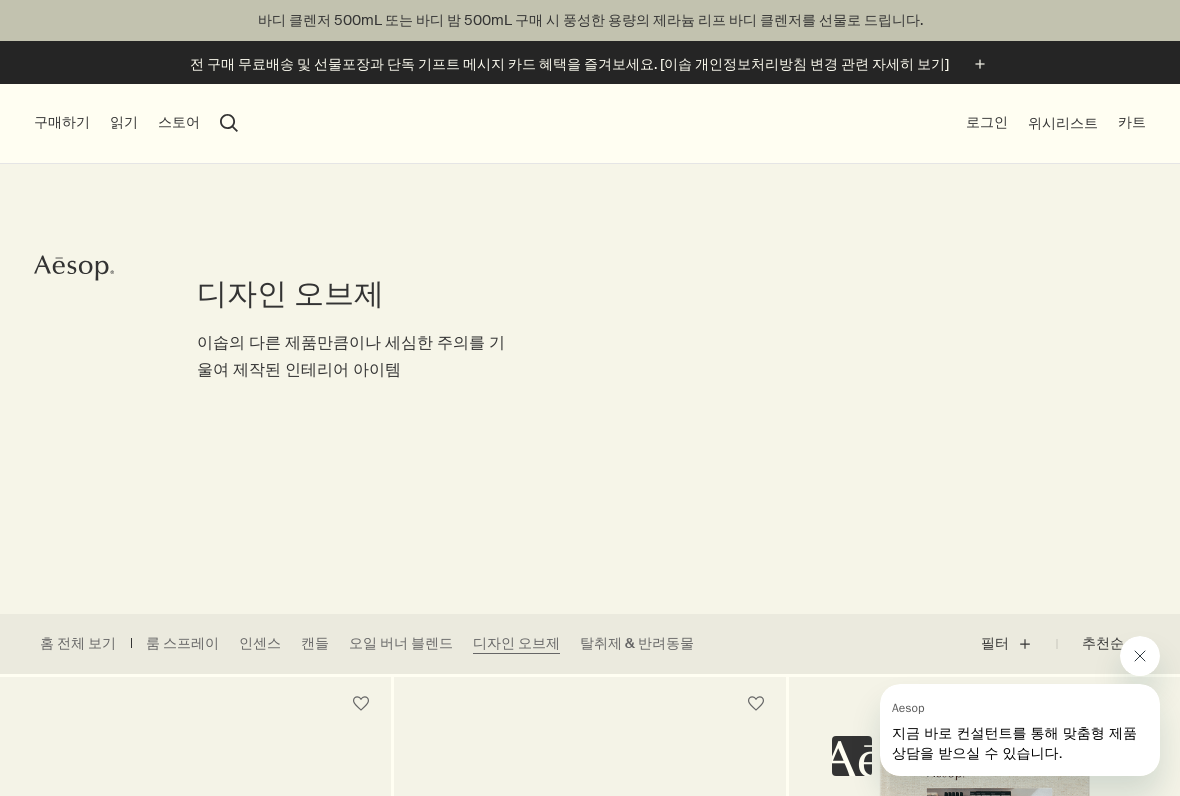 click on "Aesop" 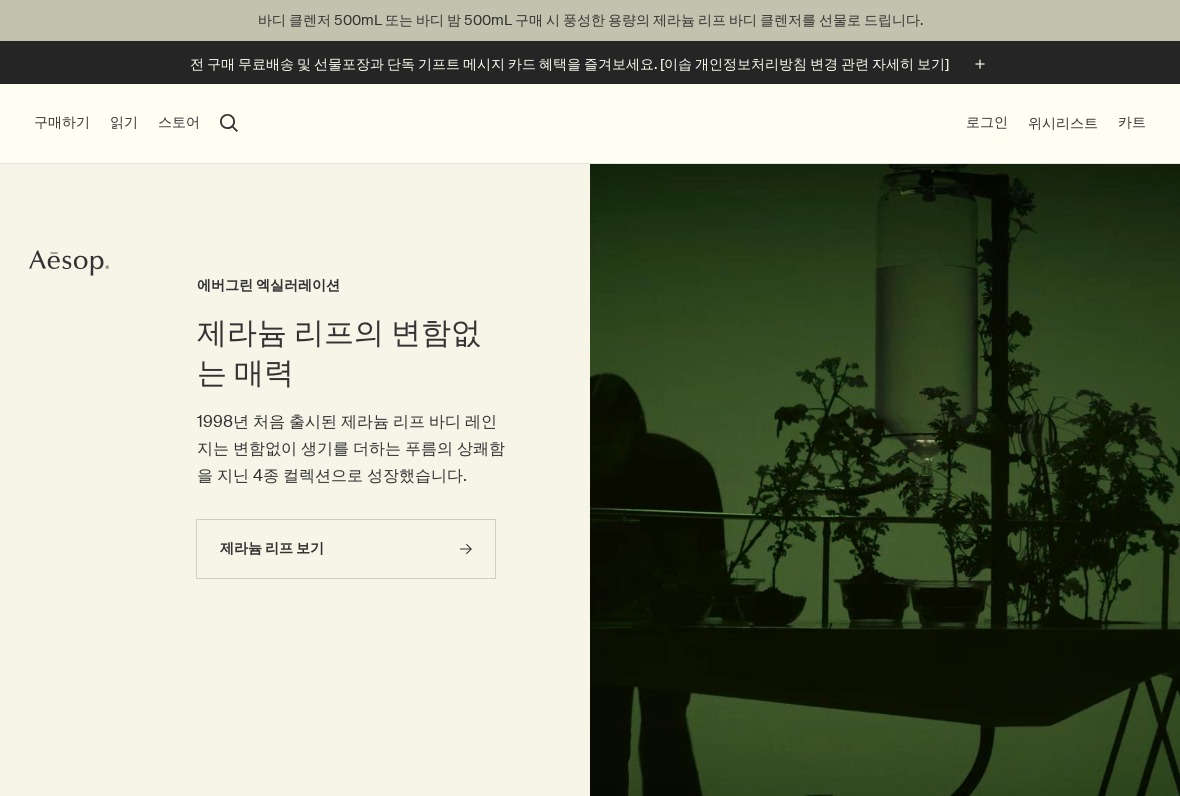 scroll, scrollTop: 84, scrollLeft: 0, axis: vertical 